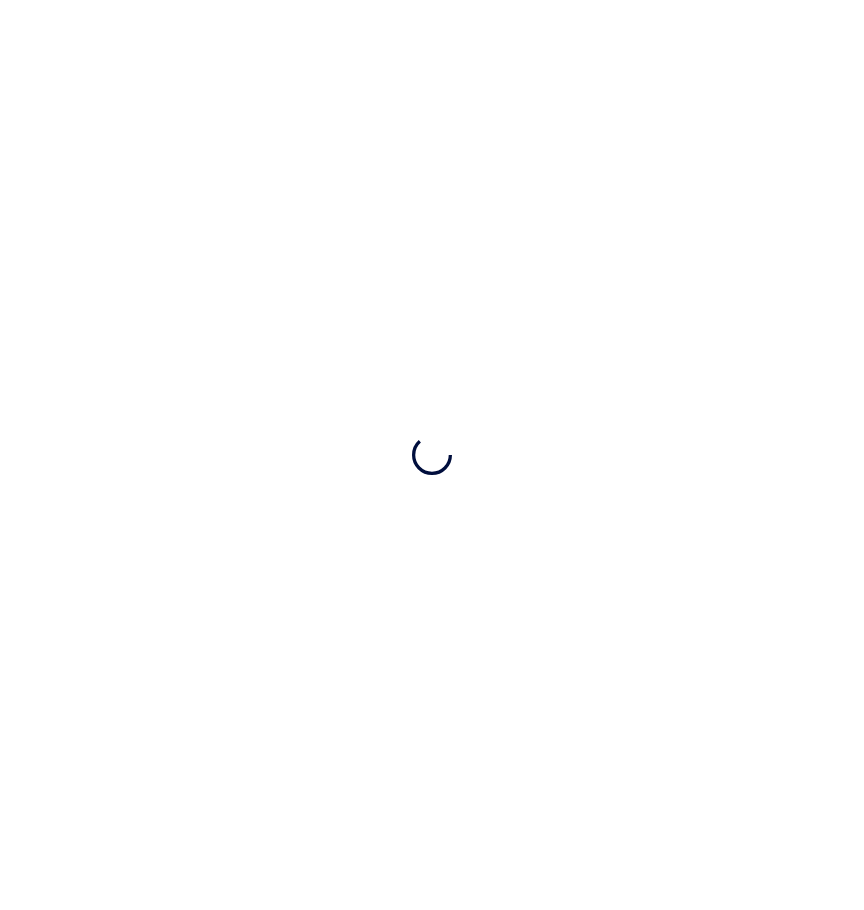scroll, scrollTop: 0, scrollLeft: 0, axis: both 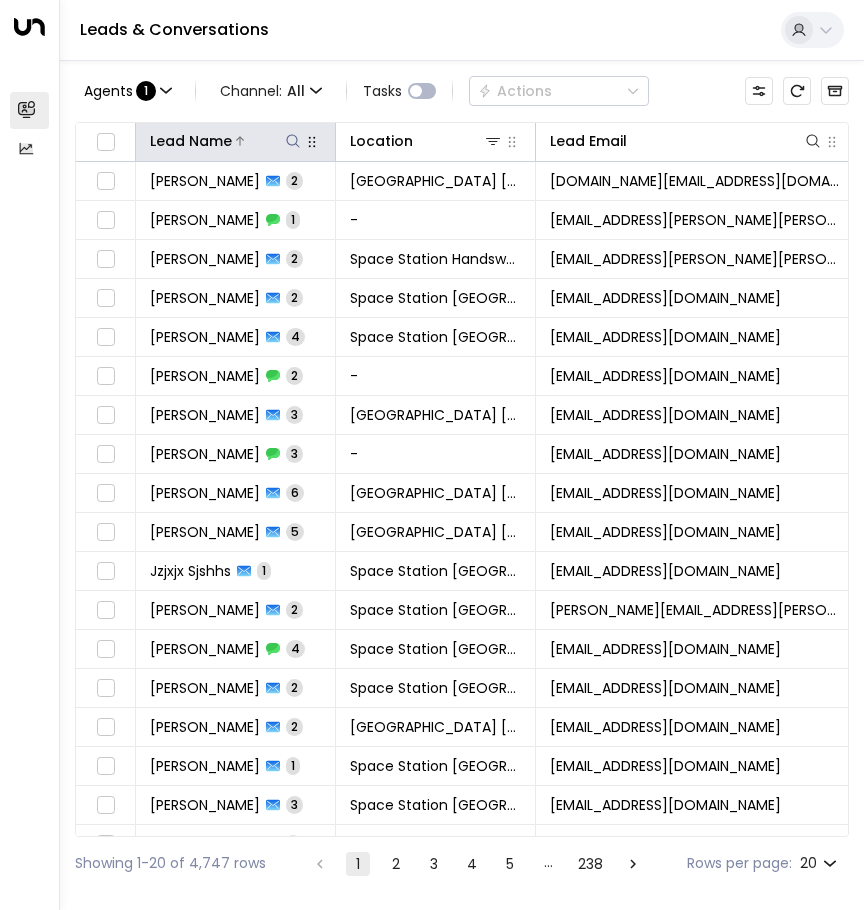 click 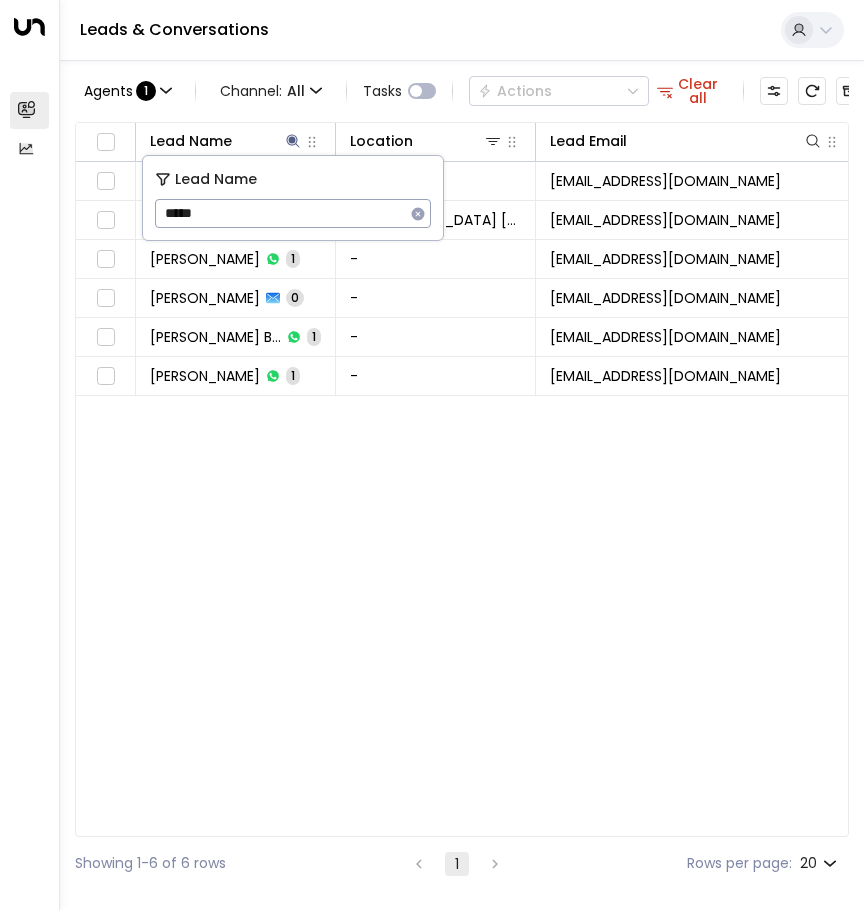 type on "******" 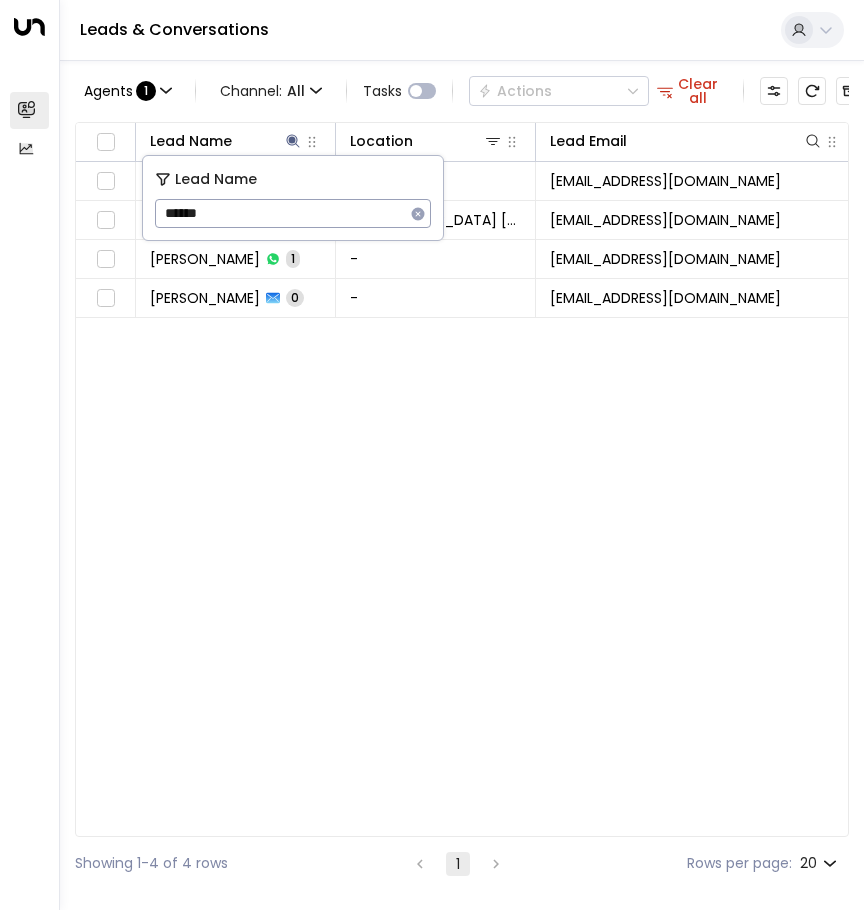 click on "Lead Name Location Lead Email Last Interacted Status Company Name Product # of people AI mode Trigger Phone Region [PERSON_NAME] 2 - [EMAIL_ADDRESS][DOMAIN_NAME] [DATE] 06:51 AM • Following Up - - - [PHONE_NUMBER] [PHONE_NUMBER] - [PERSON_NAME][GEOGRAPHIC_DATA] [GEOGRAPHIC_DATA] [EMAIL_ADDRESS][DOMAIN_NAME] [DATE] 06:51 AM • Following Up - Storage - [EMAIL_ADDRESS][DOMAIN_NAME] [PHONE_NUMBER] [GEOGRAPHIC_DATA] [GEOGRAPHIC_DATA][PERSON_NAME][GEOGRAPHIC_DATA] 1 - [EMAIL_ADDRESS][DOMAIN_NAME] [DATE] 06:51 AM • Following Up - - - [PHONE_NUMBER] [PHONE_NUMBER] - [PERSON_NAME] 0 - [EMAIL_ADDRESS][DOMAIN_NAME] [DATE] 06:46 AM • Lead Created - - - [EMAIL_ADDRESS][DOMAIN_NAME] [PHONE_NUMBER] -" at bounding box center (462, 479) 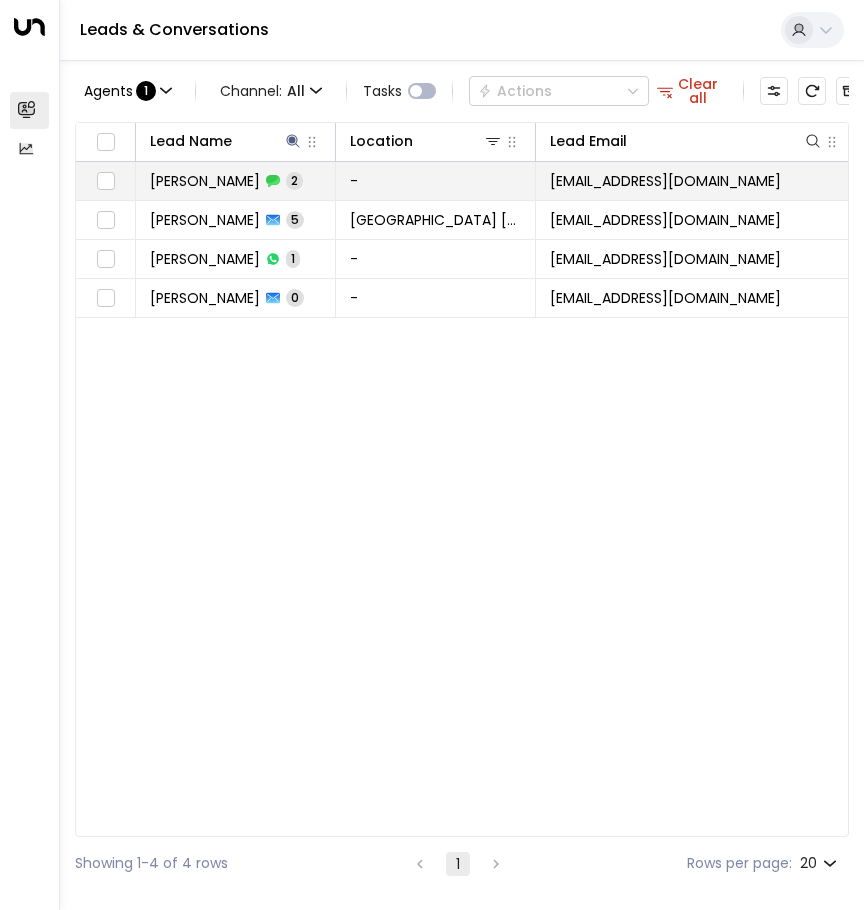 click on "[PERSON_NAME] 2" at bounding box center (236, 181) 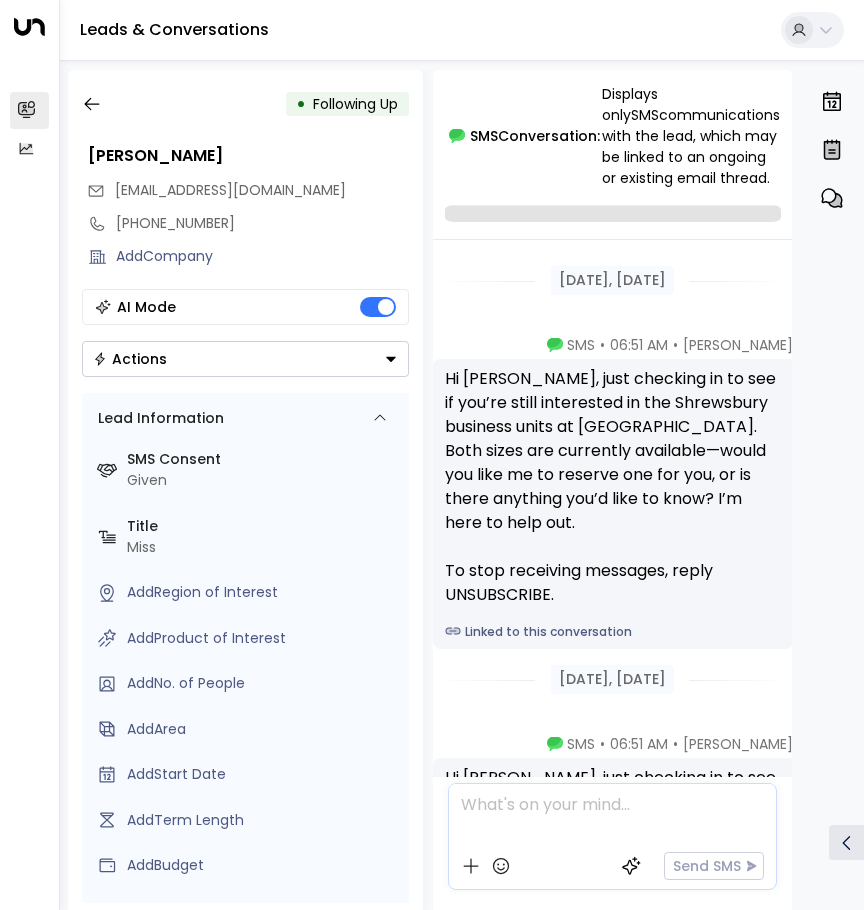 scroll, scrollTop: 199, scrollLeft: 0, axis: vertical 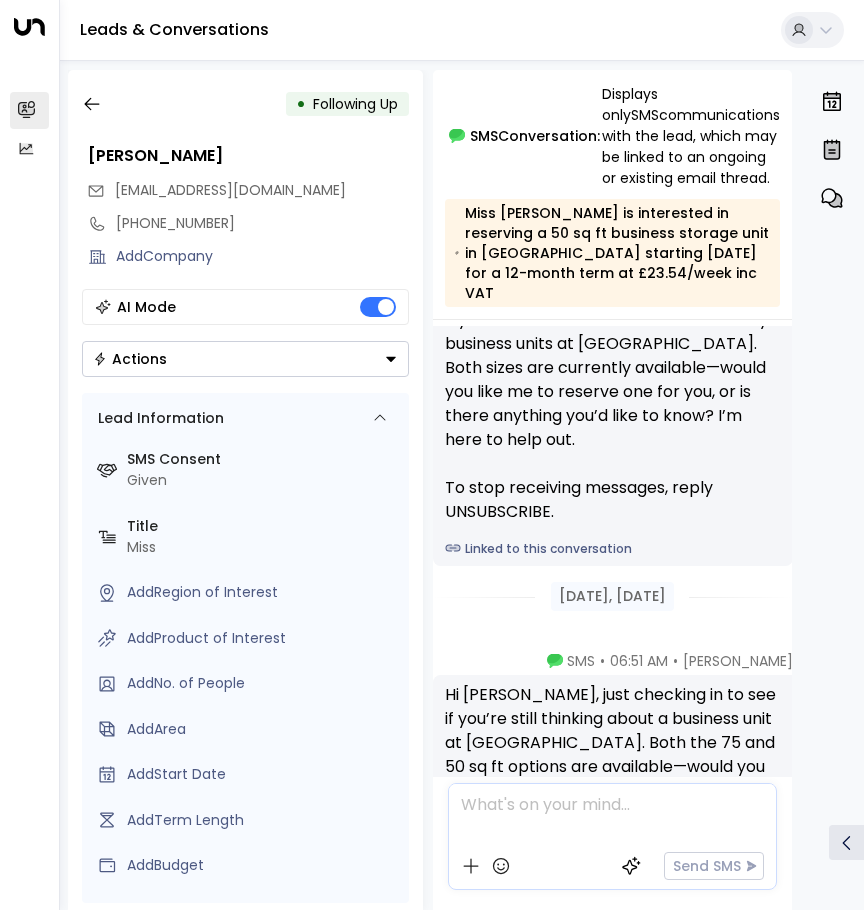 drag, startPoint x: 687, startPoint y: 531, endPoint x: 586, endPoint y: 466, distance: 120.108284 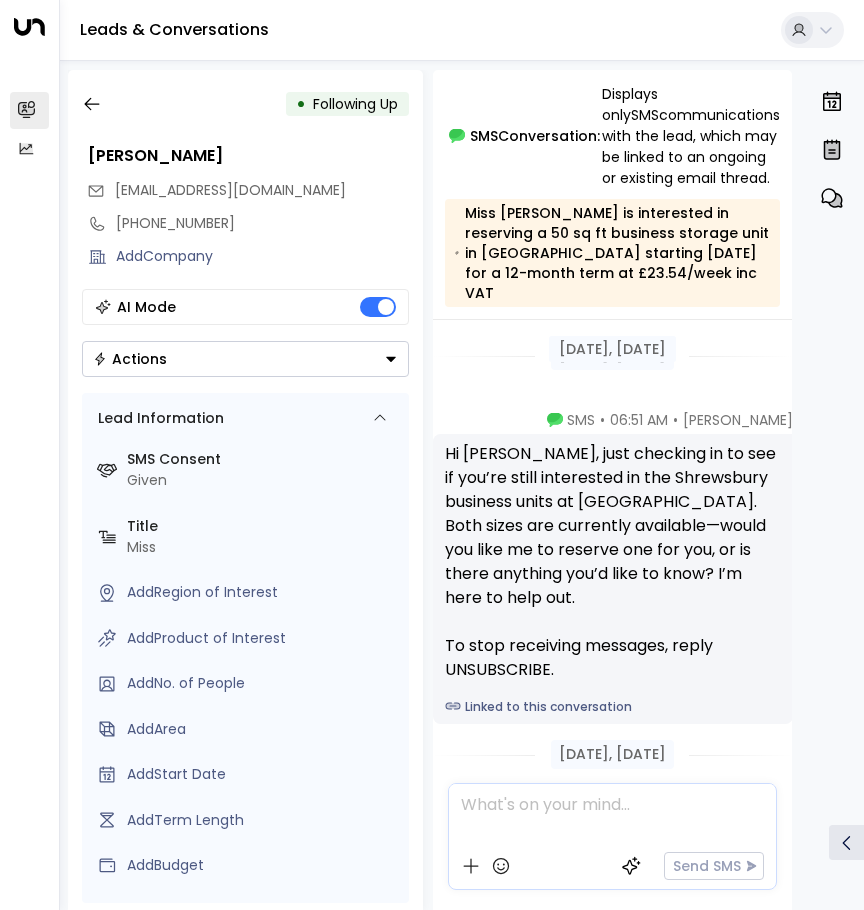 scroll, scrollTop: 0, scrollLeft: 0, axis: both 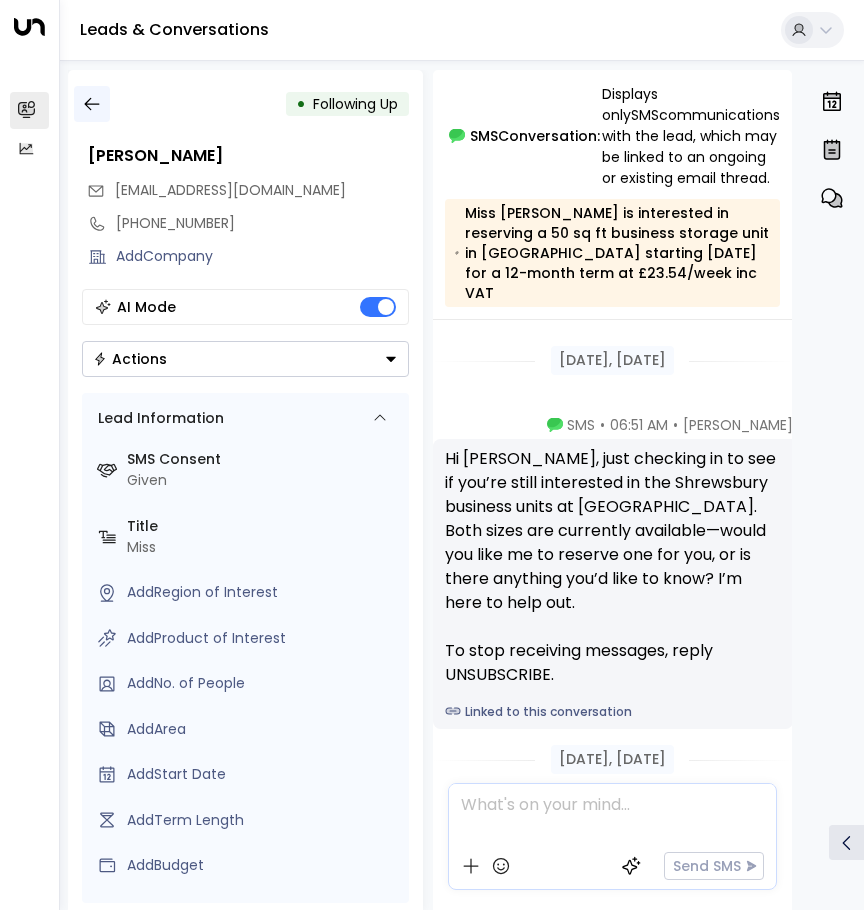 click 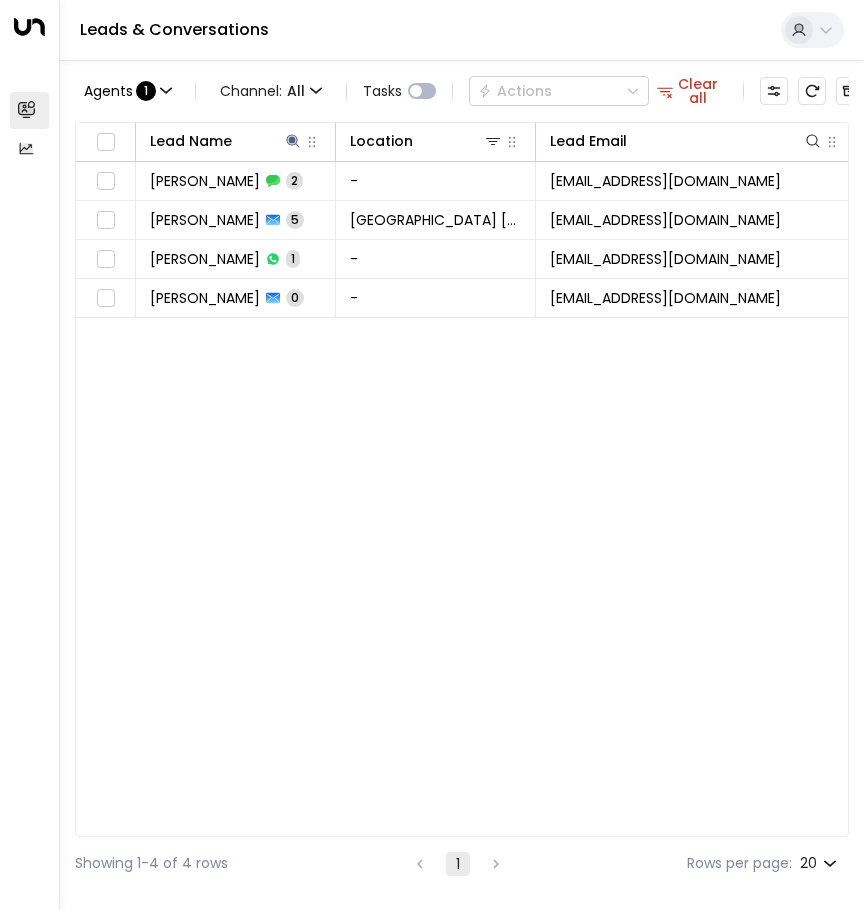 click on "Lead Name Location Lead Email Last Interacted Status Company Name Product # of people AI mode Trigger Phone Region [PERSON_NAME] 2 - [EMAIL_ADDRESS][DOMAIN_NAME] [DATE] 06:51 AM • Following Up - - - [PHONE_NUMBER] [PHONE_NUMBER] - [PERSON_NAME][GEOGRAPHIC_DATA] [GEOGRAPHIC_DATA] [EMAIL_ADDRESS][DOMAIN_NAME] [DATE] 06:51 AM • Following Up - Storage - [EMAIL_ADDRESS][DOMAIN_NAME] [PHONE_NUMBER] [GEOGRAPHIC_DATA] [GEOGRAPHIC_DATA][PERSON_NAME][GEOGRAPHIC_DATA] 1 - [EMAIL_ADDRESS][DOMAIN_NAME] [DATE] 06:51 AM • Following Up - - - [PHONE_NUMBER] [PHONE_NUMBER] - [PERSON_NAME] 0 - [EMAIL_ADDRESS][DOMAIN_NAME] [DATE] 06:46 AM • Lead Created - - - [EMAIL_ADDRESS][DOMAIN_NAME] [PHONE_NUMBER] -" at bounding box center [462, 479] 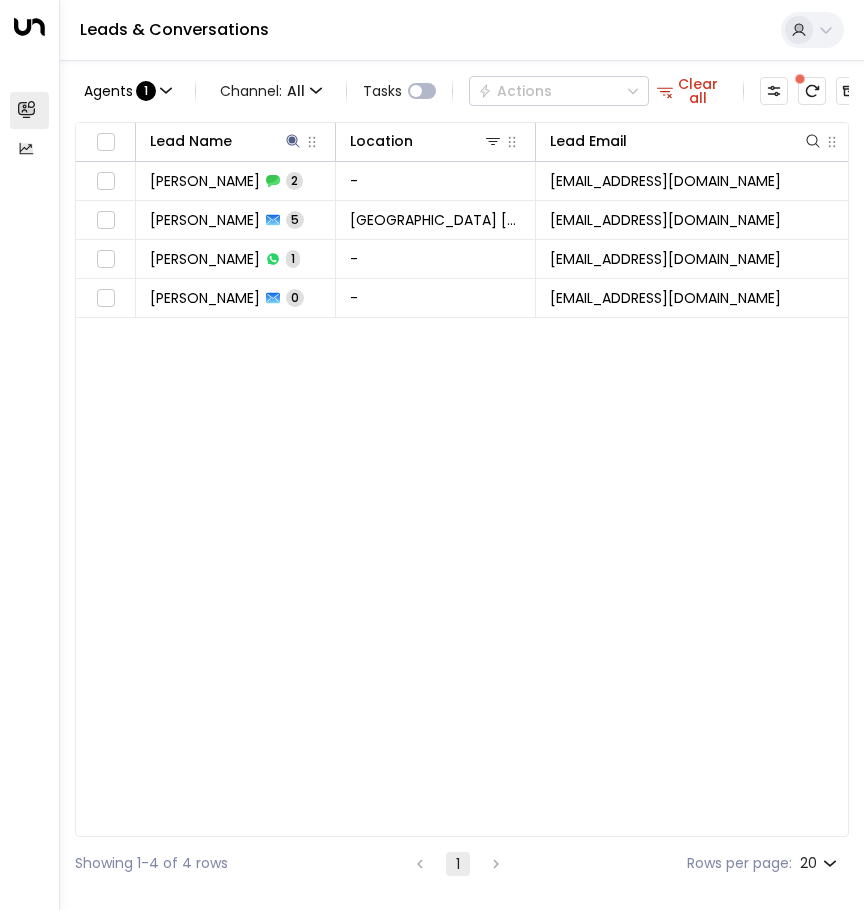 click on "Lead Name Location Lead Email Last Interacted Status Company Name Product # of people AI mode Trigger Phone Region [PERSON_NAME] 2 - [EMAIL_ADDRESS][DOMAIN_NAME] [DATE] 06:51 AM • Following Up - - - [PHONE_NUMBER] [PHONE_NUMBER] - [PERSON_NAME][GEOGRAPHIC_DATA] [GEOGRAPHIC_DATA] [EMAIL_ADDRESS][DOMAIN_NAME] [DATE] 06:51 AM • Following Up - Storage - [EMAIL_ADDRESS][DOMAIN_NAME] [PHONE_NUMBER] [GEOGRAPHIC_DATA] [GEOGRAPHIC_DATA][PERSON_NAME][GEOGRAPHIC_DATA] 1 - [EMAIL_ADDRESS][DOMAIN_NAME] [DATE] 06:51 AM • Following Up - - - [PHONE_NUMBER] [PHONE_NUMBER] - [PERSON_NAME] 0 - [EMAIL_ADDRESS][DOMAIN_NAME] [DATE] 06:46 AM • Lead Created - - - [EMAIL_ADDRESS][DOMAIN_NAME] [PHONE_NUMBER] -" at bounding box center [462, 479] 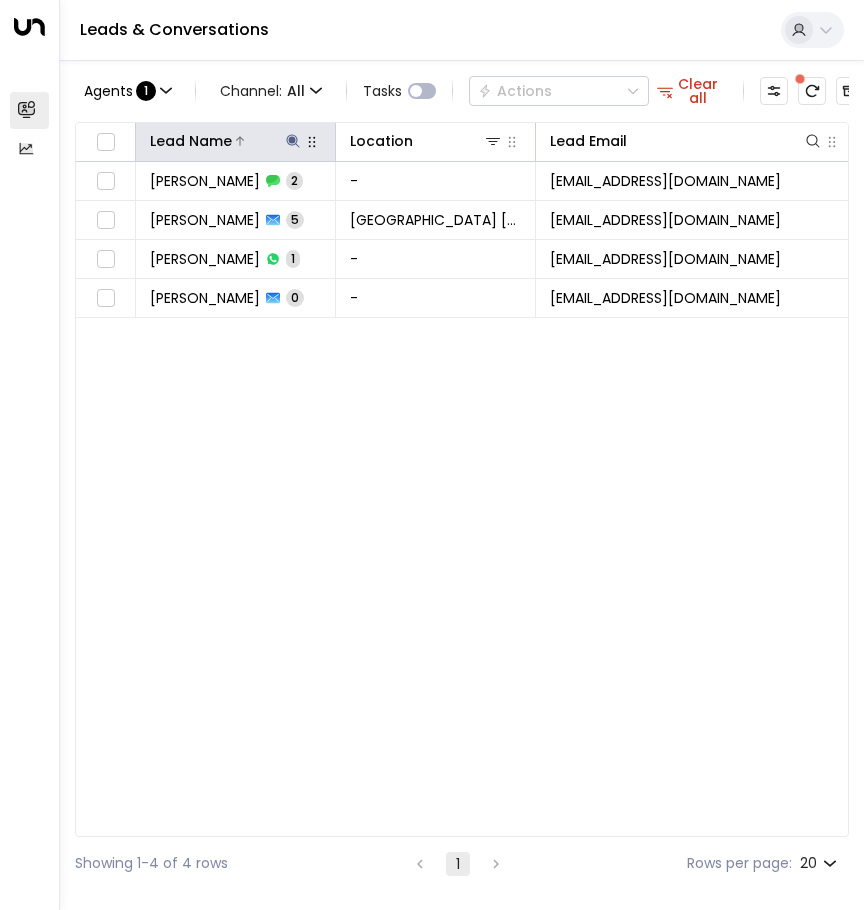 click 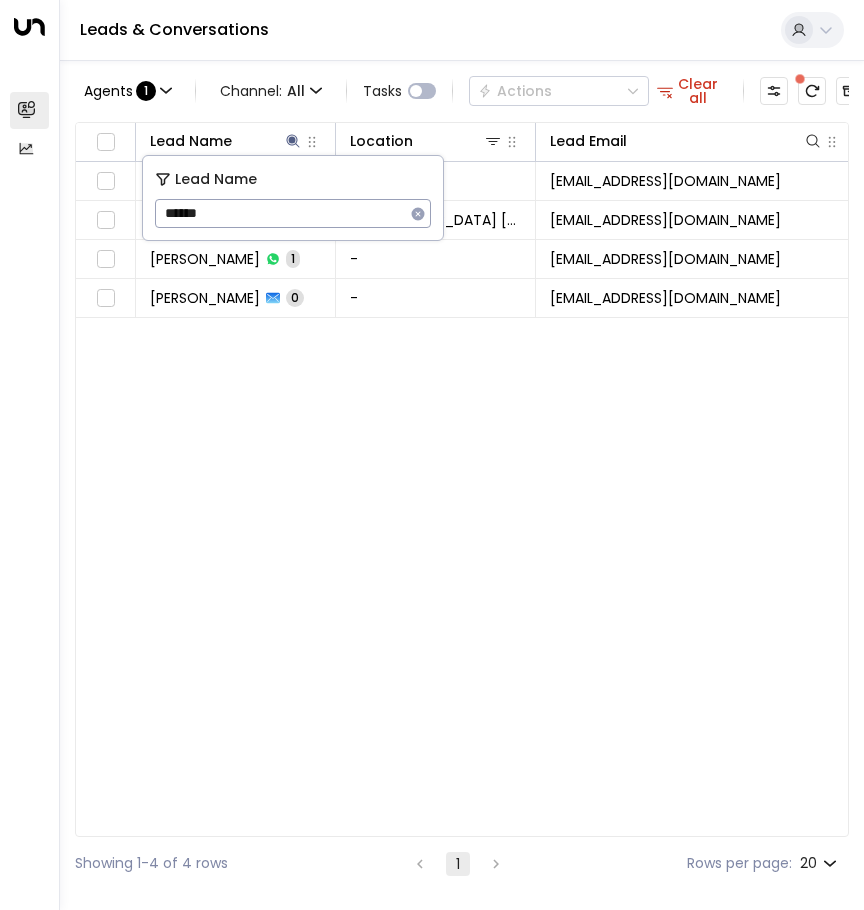 click 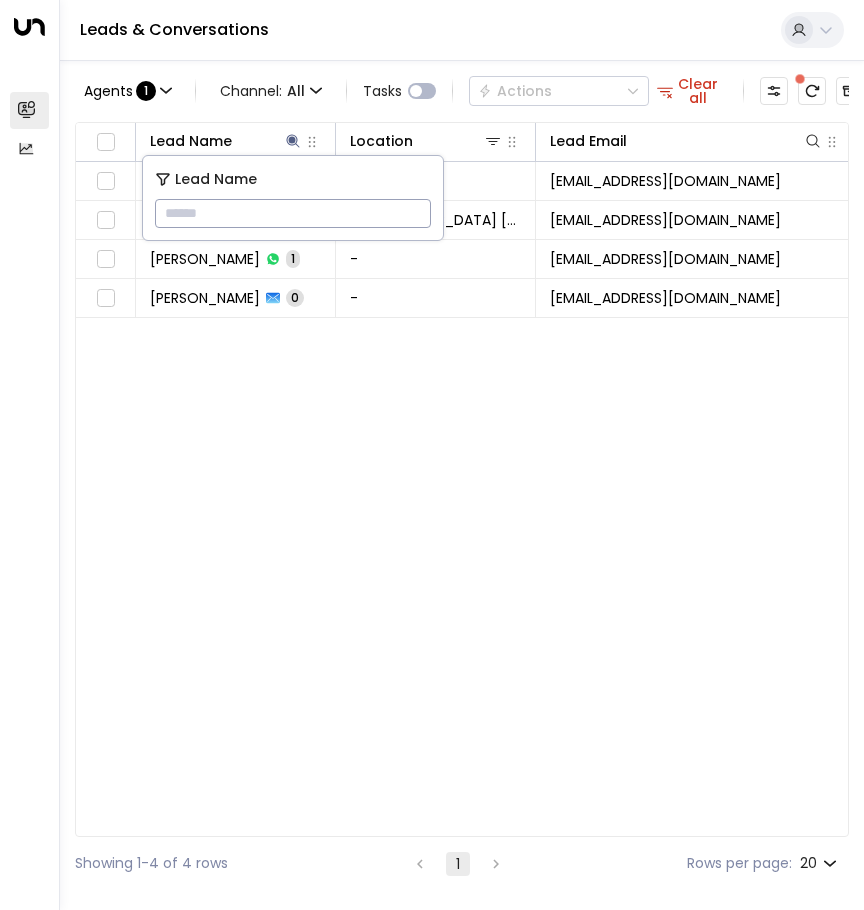 click at bounding box center [293, 213] 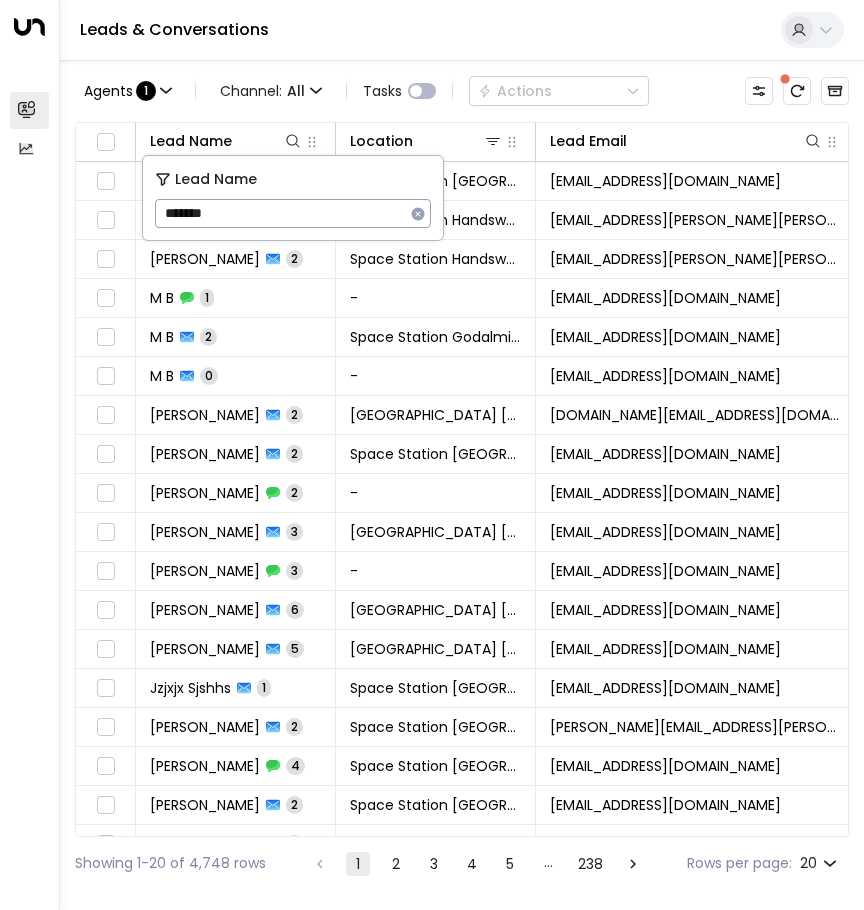 type on "*******" 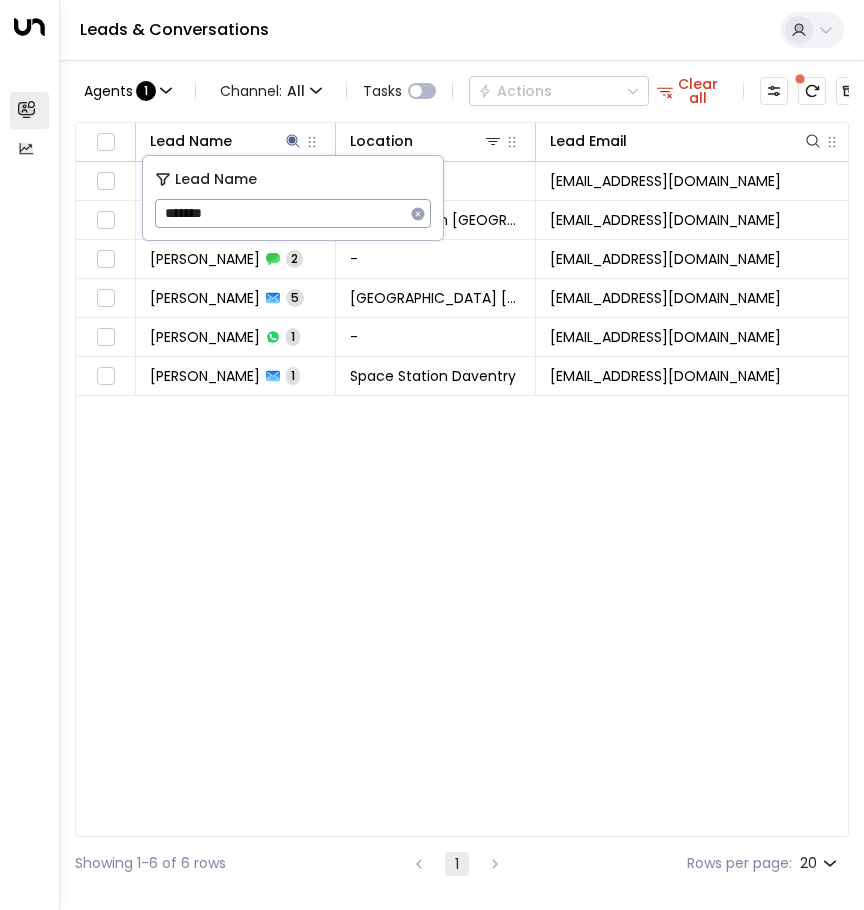 click on "Lead Name Location Lead Email Last Interacted Status Company Name Product # of people AI mode Trigger Phone Region [PERSON_NAME] 1 - [EMAIL_ADDRESS][DOMAIN_NAME] [DATE] 07:00 AM • Following Up - - - [PHONE_NUMBER] [PHONE_NUMBER] - [PERSON_NAME] 2 Space Station Solihull [EMAIL_ADDRESS][DOMAIN_NAME] [DATE] 07:00 AM • Following Up - Storage - [EMAIL_ADDRESS][DOMAIN_NAME] [PHONE_NUMBER] [GEOGRAPHIC_DATA][PERSON_NAME] 2 - [EMAIL_ADDRESS][DOMAIN_NAME] [DATE] 09:13 AM • Following Up - - - [PHONE_NUMBER] [PHONE_NUMBER] - [PERSON_NAME][GEOGRAPHIC_DATA] [GEOGRAPHIC_DATA] [EMAIL_ADDRESS][DOMAIN_NAME] [DATE] 09:13 AM • Following Up - Storage - [EMAIL_ADDRESS][DOMAIN_NAME] [PHONE_NUMBER] [GEOGRAPHIC_DATA][PERSON_NAME] 1 - [EMAIL_ADDRESS][DOMAIN_NAME] [DATE] 09:13 AM • Following Up - - - [PHONE_NUMBER] [PHONE_NUMBER] - [PERSON_NAME] 1 Space Station Daventry [EMAIL_ADDRESS][DOMAIN_NAME] [DATE] 12:57 AM • Replied - Storage - [EMAIL_ADDRESS][DOMAIN_NAME] [PHONE_NUMBER] Daventry" at bounding box center [462, 479] 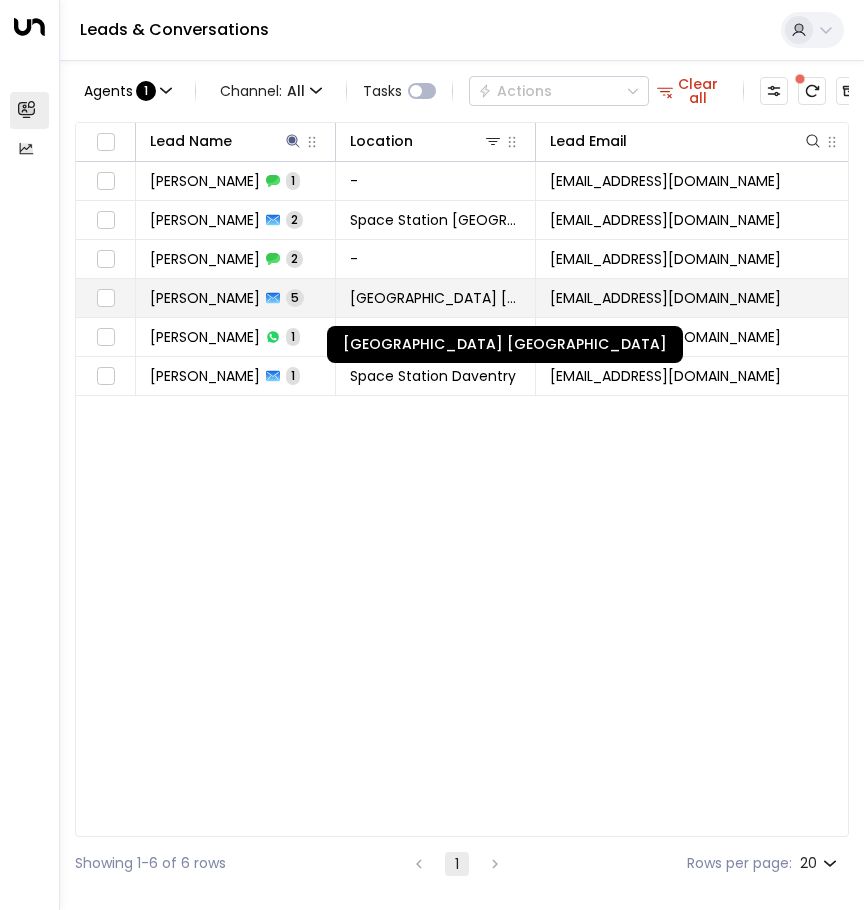 click on "[GEOGRAPHIC_DATA] [GEOGRAPHIC_DATA]" at bounding box center [435, 298] 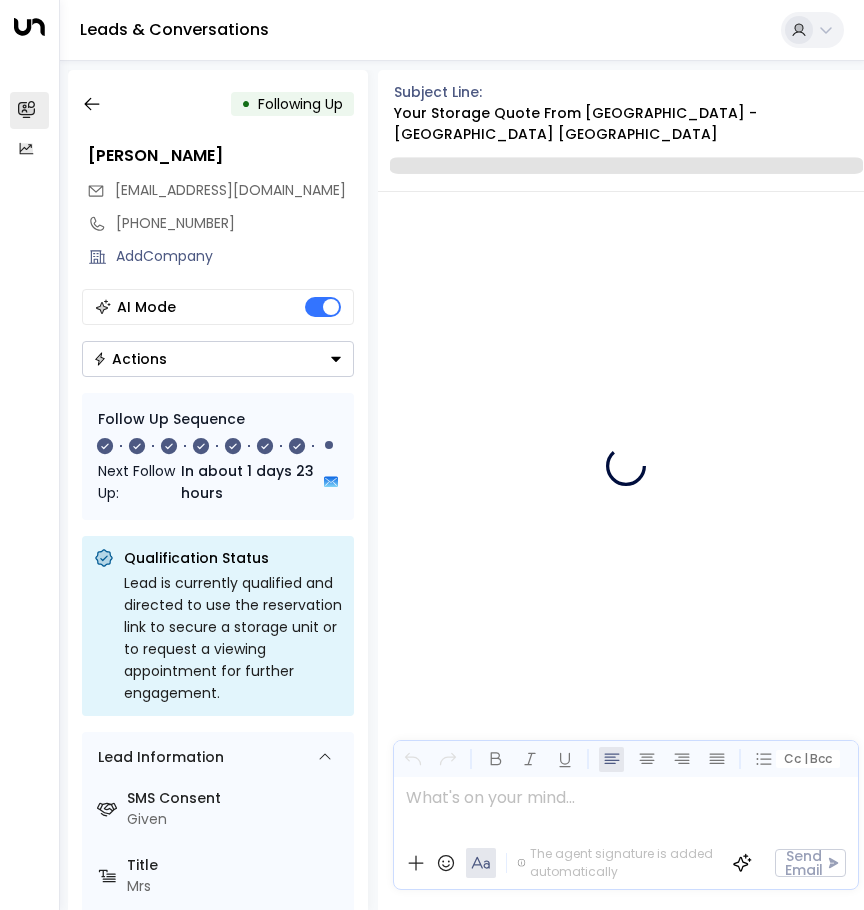 scroll, scrollTop: 6660, scrollLeft: 0, axis: vertical 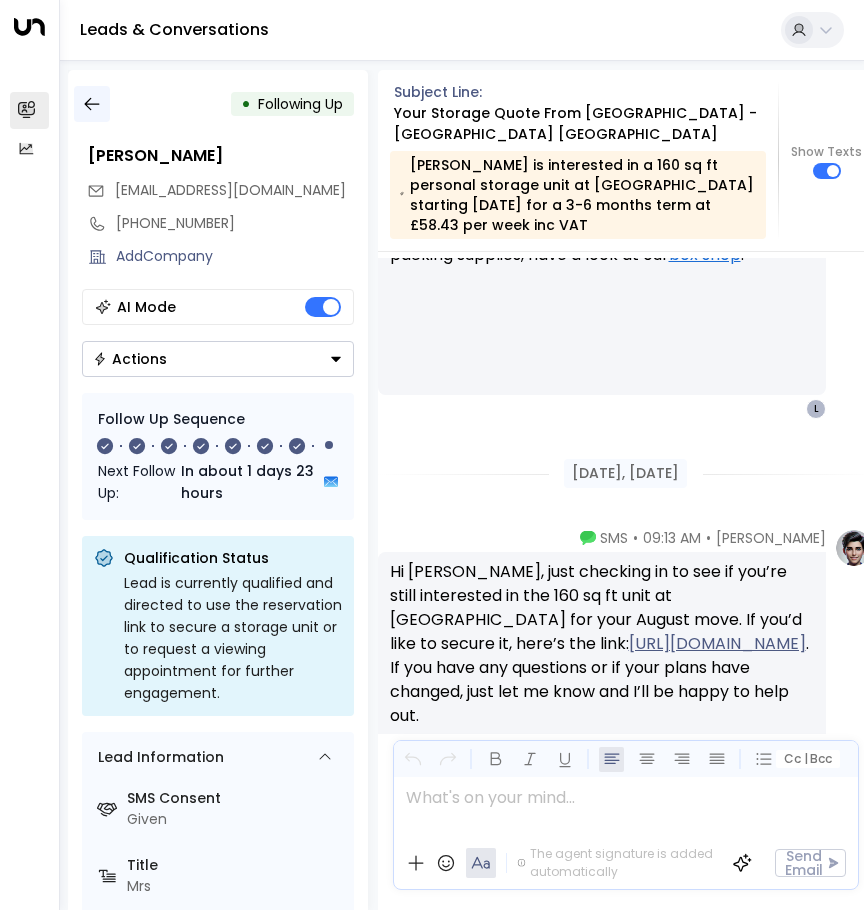 drag, startPoint x: 90, startPoint y: 96, endPoint x: 85, endPoint y: 107, distance: 12.083046 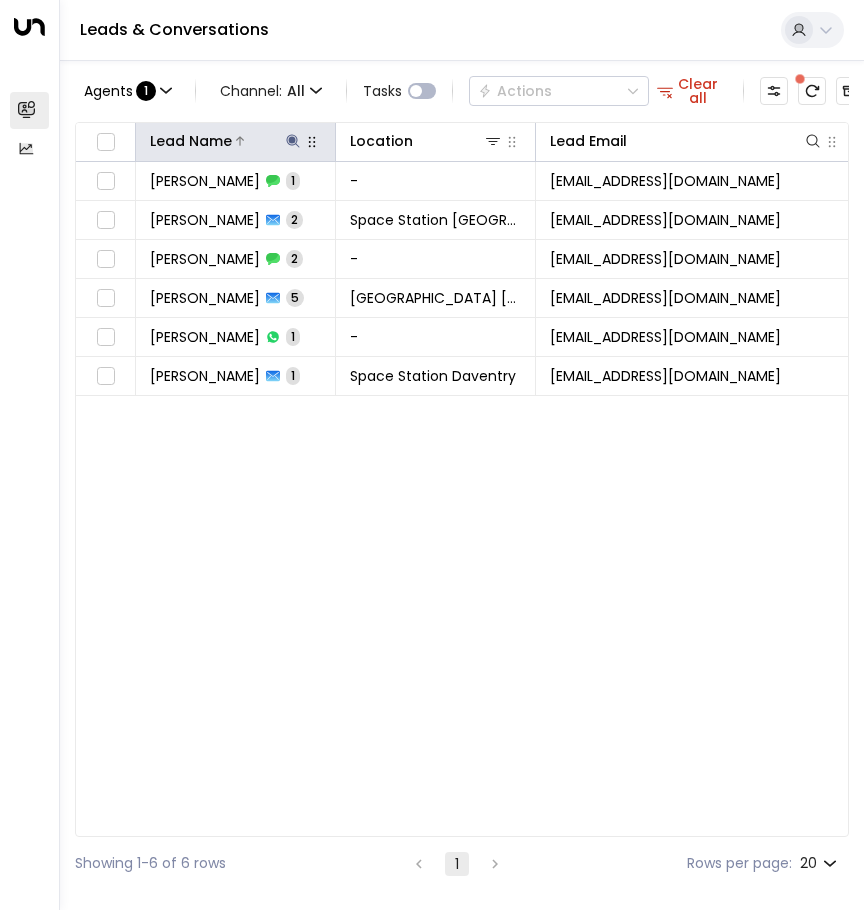 click 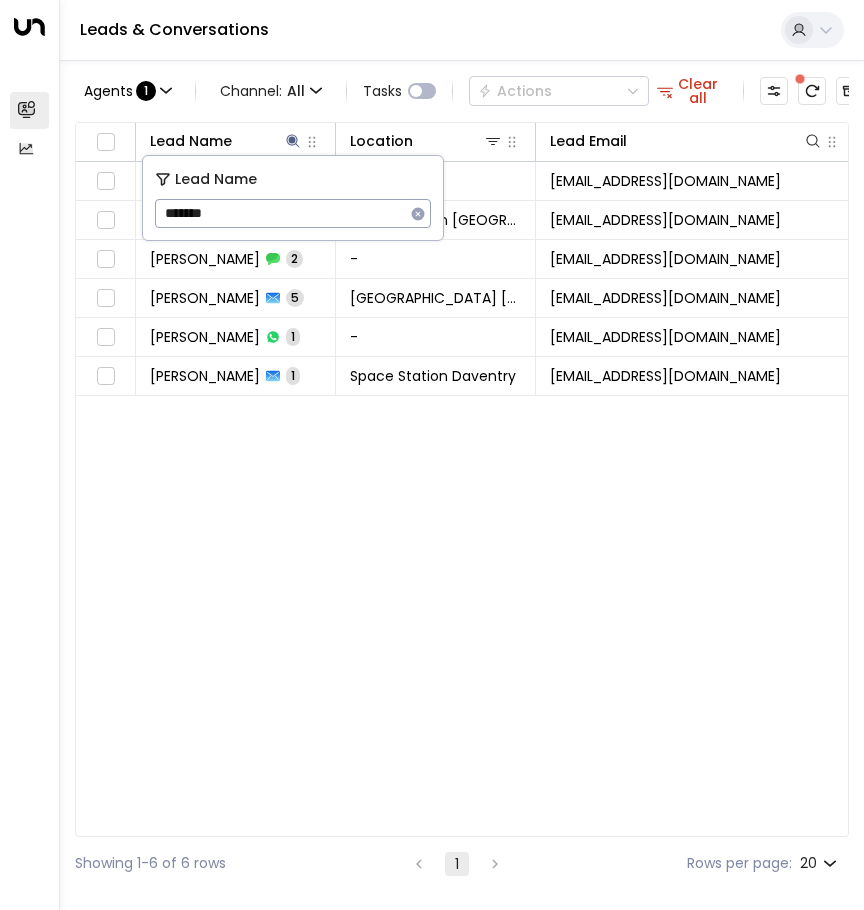 drag, startPoint x: 293, startPoint y: 206, endPoint x: -11, endPoint y: 177, distance: 305.3801 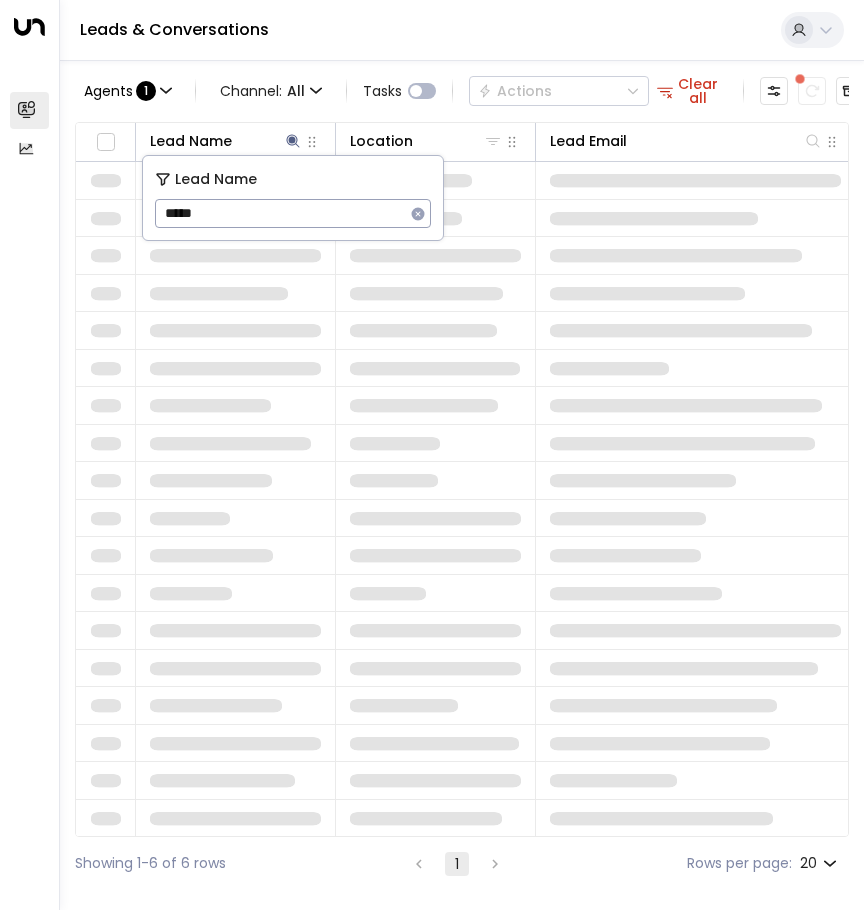 click on "*****" at bounding box center [280, 213] 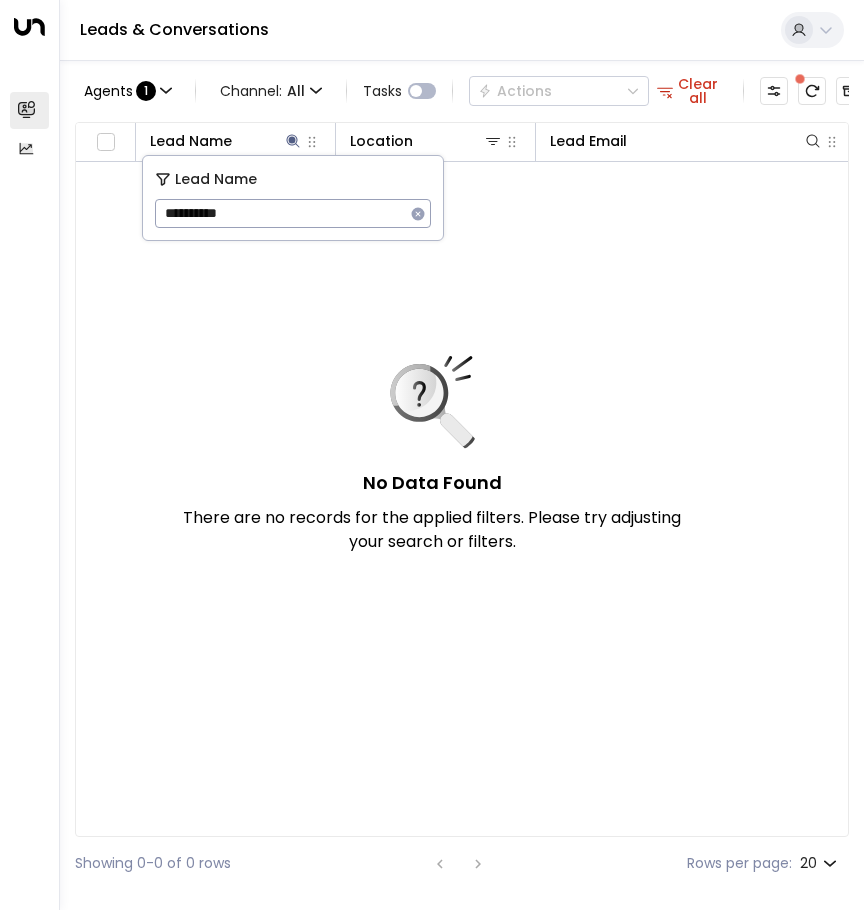type on "**********" 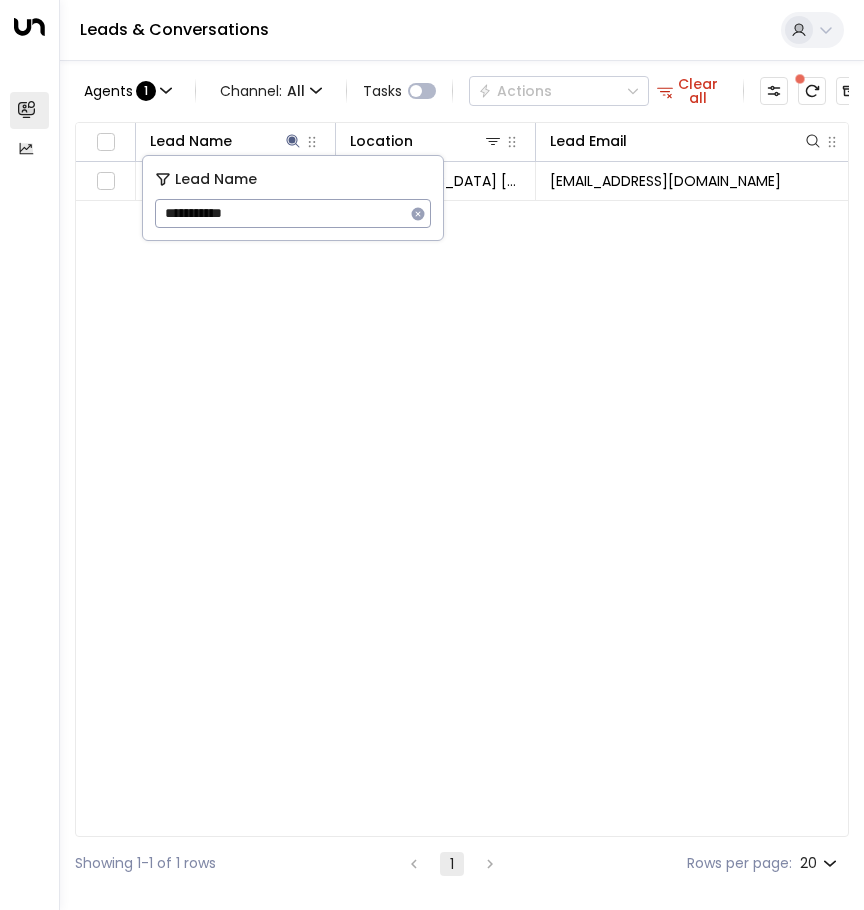 click on "Leads & Conversations" at bounding box center (462, 30) 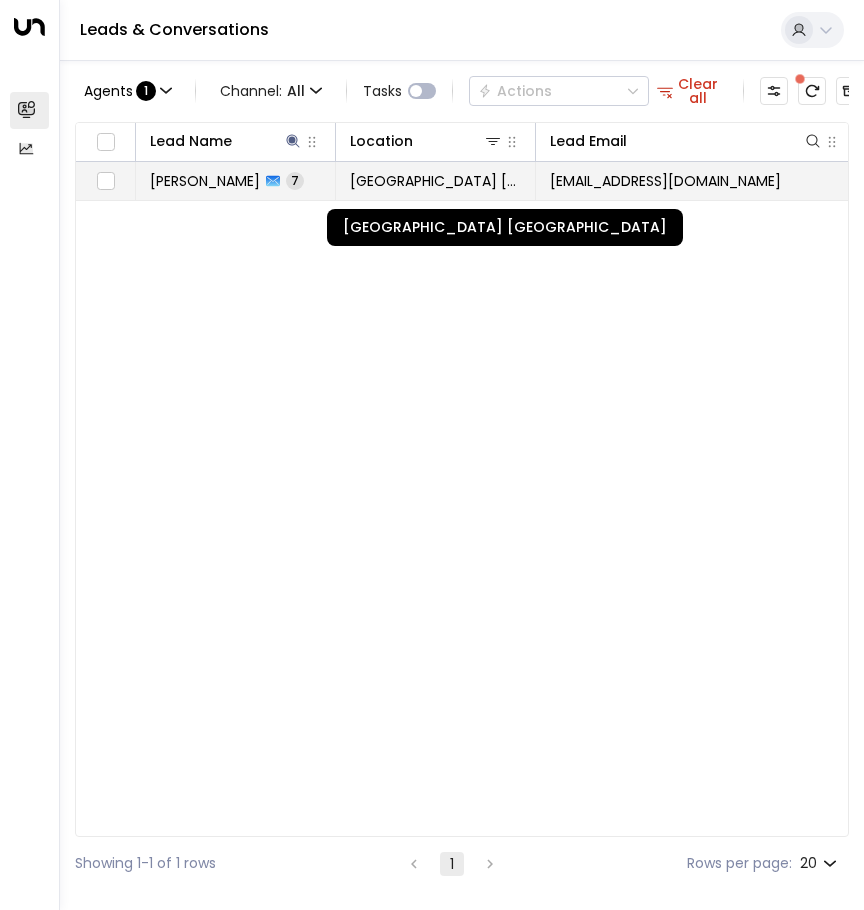 click on "[GEOGRAPHIC_DATA] [GEOGRAPHIC_DATA]" at bounding box center (435, 181) 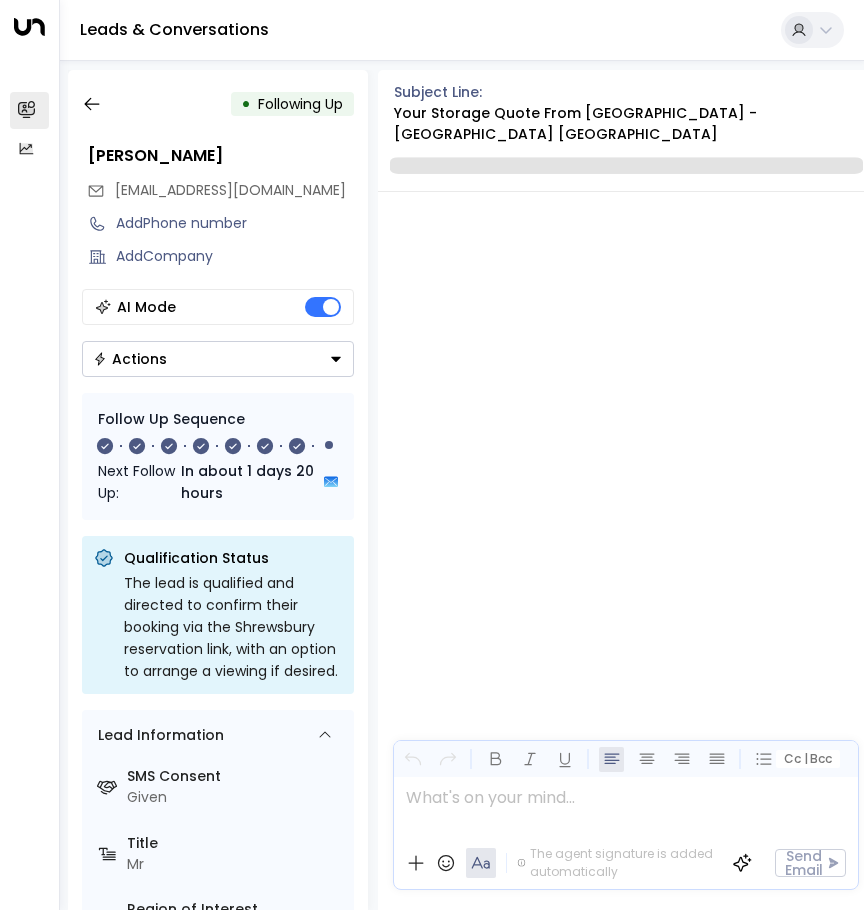 scroll, scrollTop: 6306, scrollLeft: 0, axis: vertical 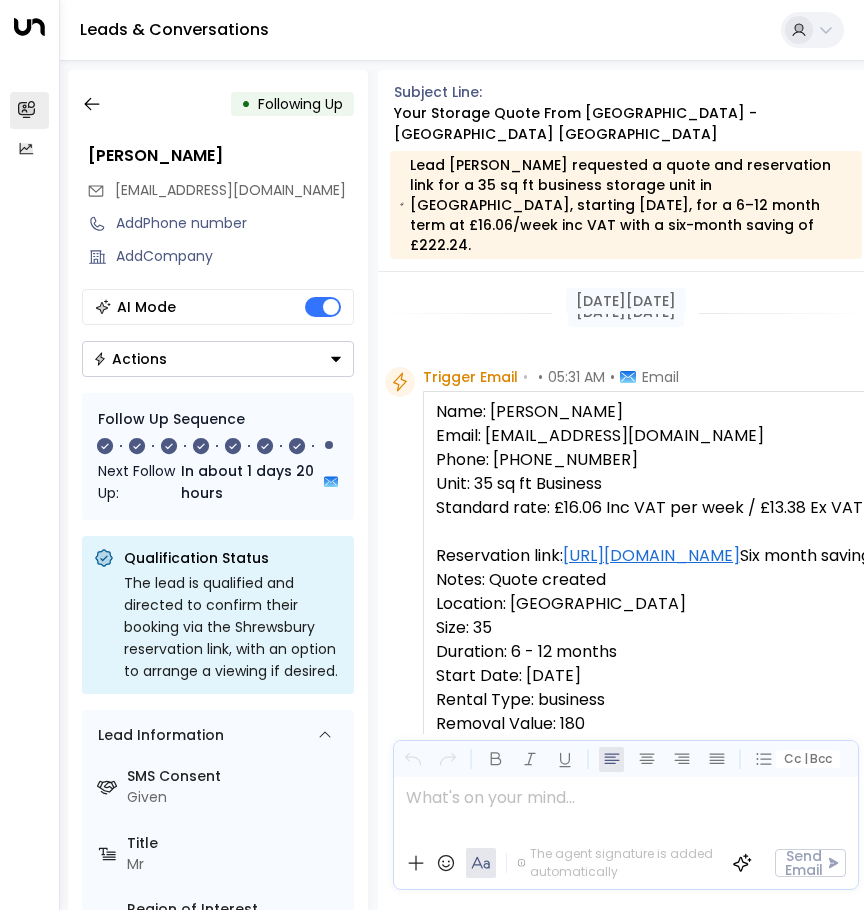 drag, startPoint x: 579, startPoint y: 492, endPoint x: 590, endPoint y: 188, distance: 304.19894 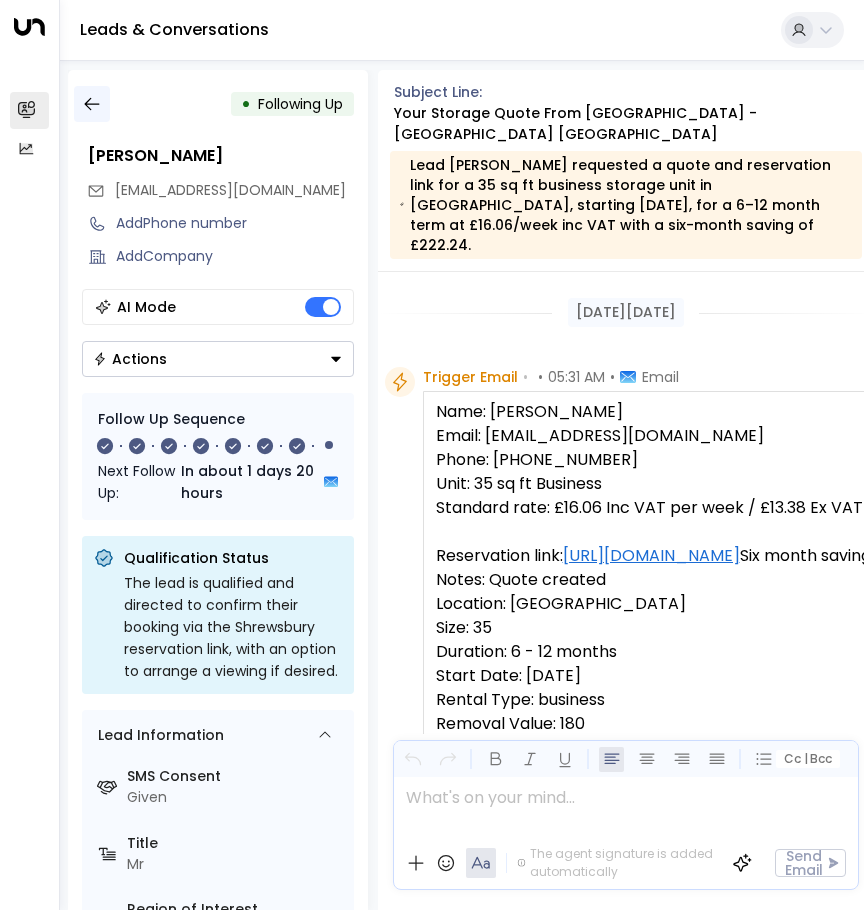 click at bounding box center (92, 104) 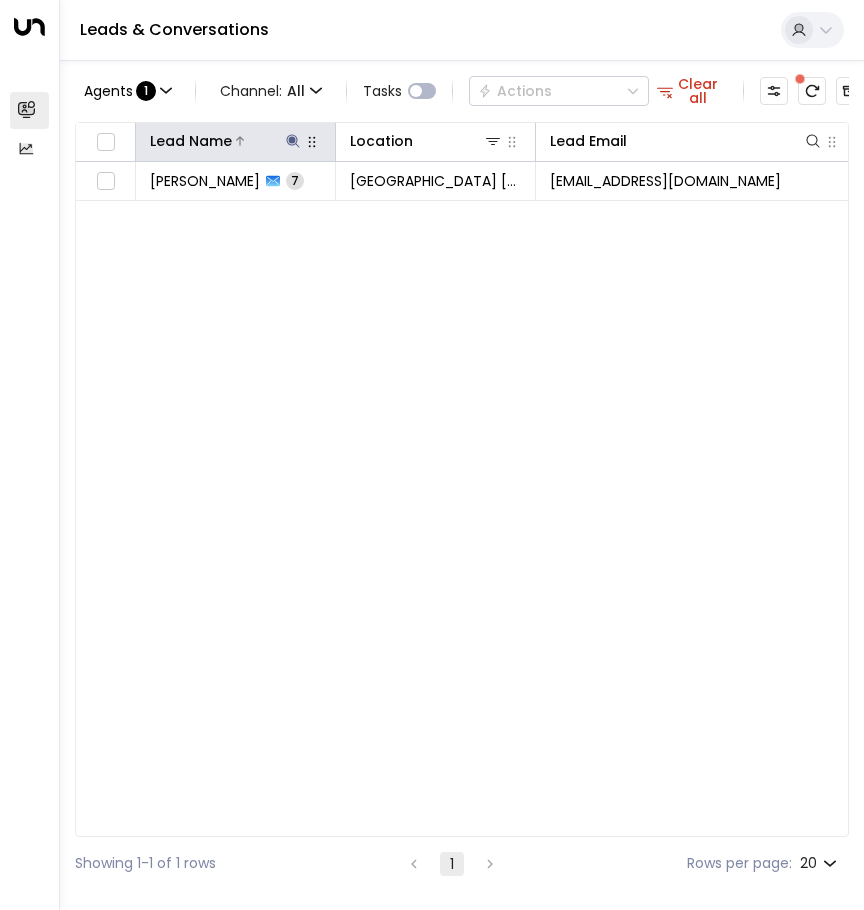 click 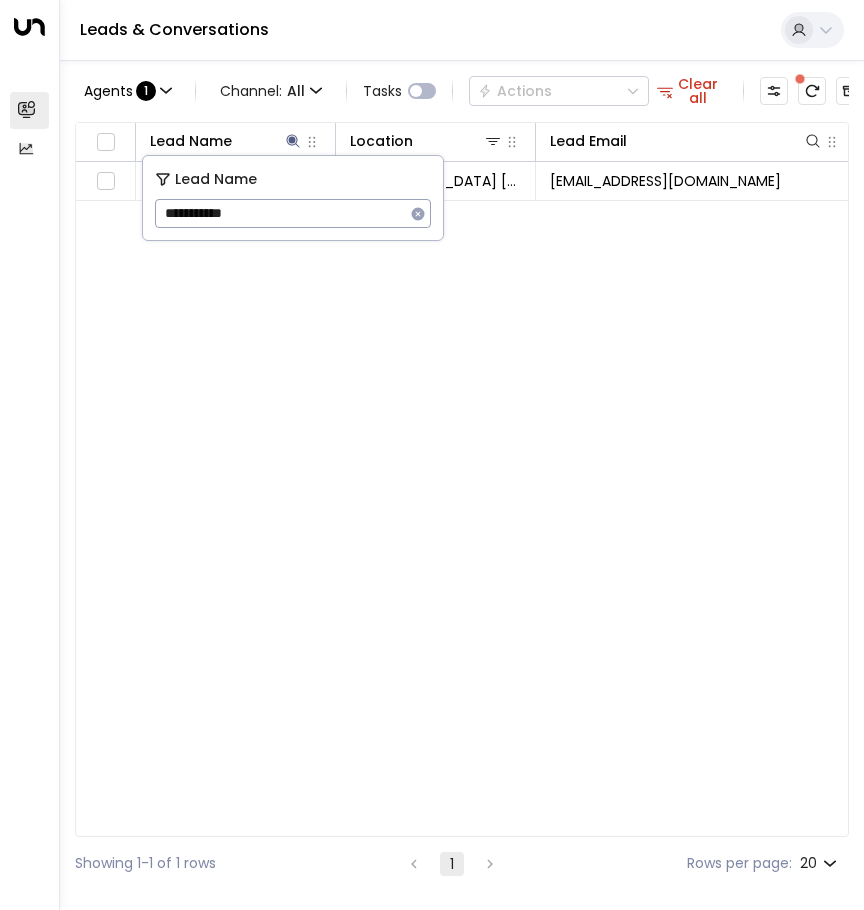 drag, startPoint x: 255, startPoint y: 205, endPoint x: -11, endPoint y: 166, distance: 268.8438 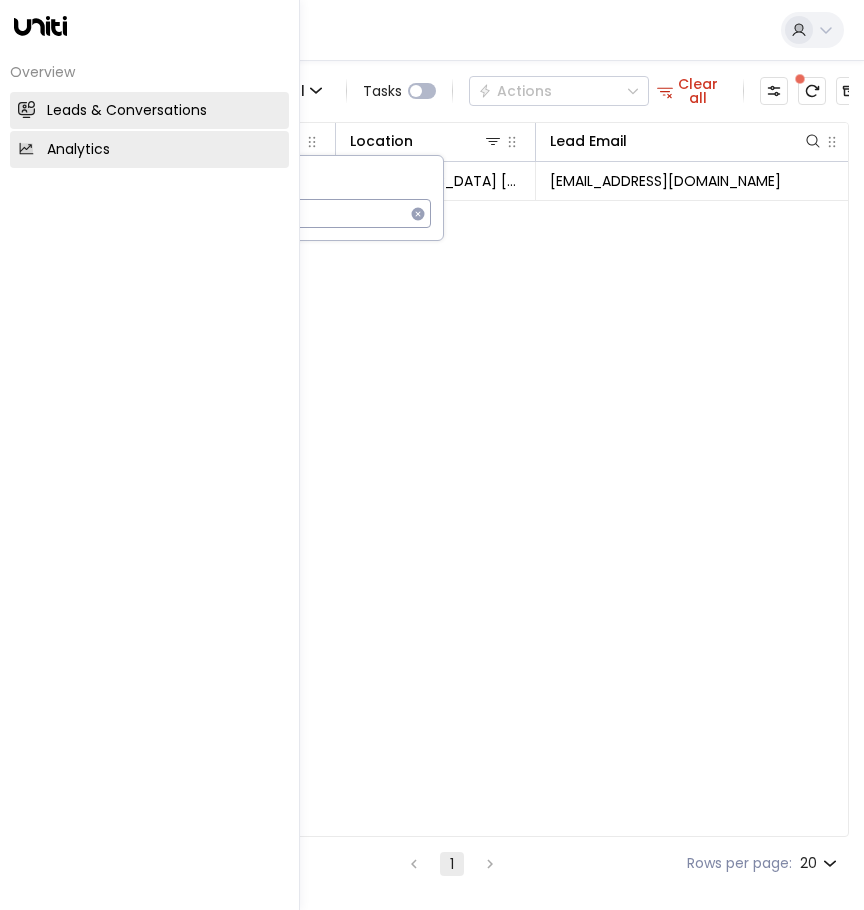 type on "*******" 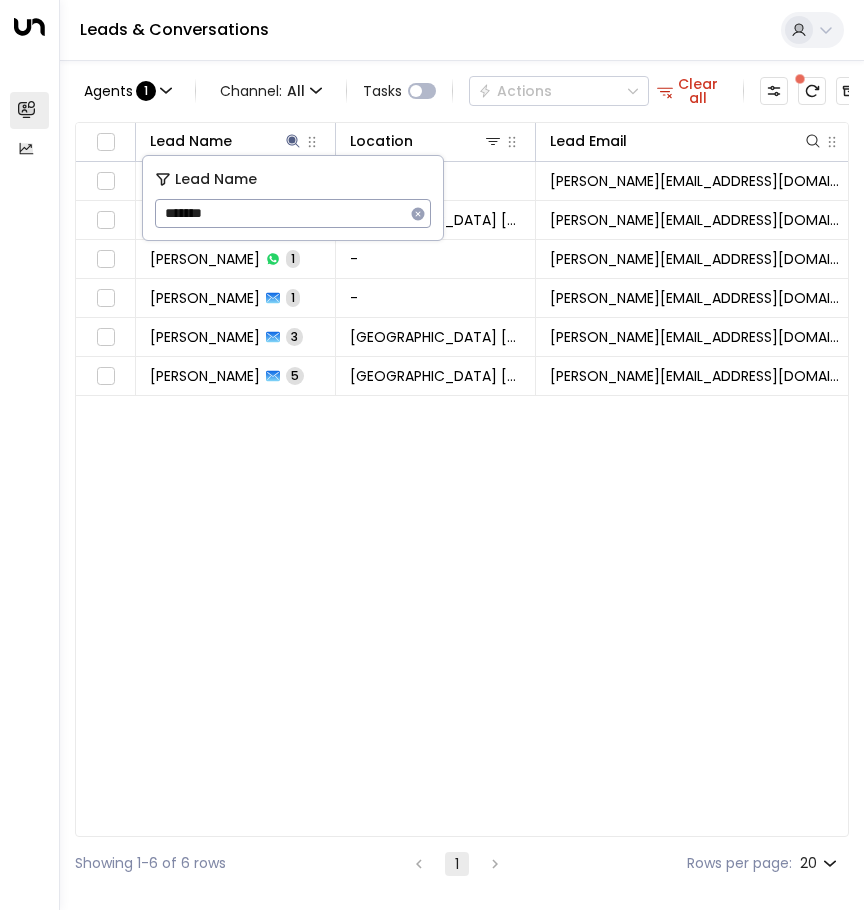 click on "Lead Name Location Lead Email Last Interacted Status Company Name Product # of people AI mode Trigger Phone Region [PERSON_NAME] 2 - [PERSON_NAME][EMAIL_ADDRESS][DOMAIN_NAME] [DATE] 07:45 AM • Following Up - - - [PHONE_NUMBER] [PHONE_NUMBER] - [PERSON_NAME] [GEOGRAPHIC_DATA][EMAIL_ADDRESS][DOMAIN_NAME] [DATE] 07:45 AM • Following Up - Storage - [EMAIL_ADDRESS][DOMAIN_NAME] [PHONE_NUMBER] Shropshire [PERSON_NAME] 1 - [PERSON_NAME][EMAIL_ADDRESS][DOMAIN_NAME] [DATE] 07:45 AM • Following Up - - - [PHONE_NUMBER] [PHONE_NUMBER] - [PERSON_NAME] 1 - [PERSON_NAME][EMAIL_ADDRESS][DOMAIN_NAME] [DATE] 09:27 AM • Lead Created - - - [PERSON_NAME][EMAIL_ADDRESS][DOMAIN_NAME] [PHONE_NUMBER] - [PERSON_NAME] [GEOGRAPHIC_DATA] [GEOGRAPHIC_DATA][EMAIL_ADDRESS][DOMAIN_NAME] [DATE] 07:35 AM • Following Up - Self Storage - [EMAIL_ADDRESS][DOMAIN_NAME] [PHONE_NUMBER] [GEOGRAPHIC_DATA][PERSON_NAME] [GEOGRAPHIC_DATA][EMAIL_ADDRESS][DOMAIN_NAME] [DATE] 09:53 AM • Following Up - Self Storage - [EMAIL_ADDRESS][DOMAIN_NAME] [PHONE_NUMBER] [GEOGRAPHIC_DATA]" at bounding box center (462, 479) 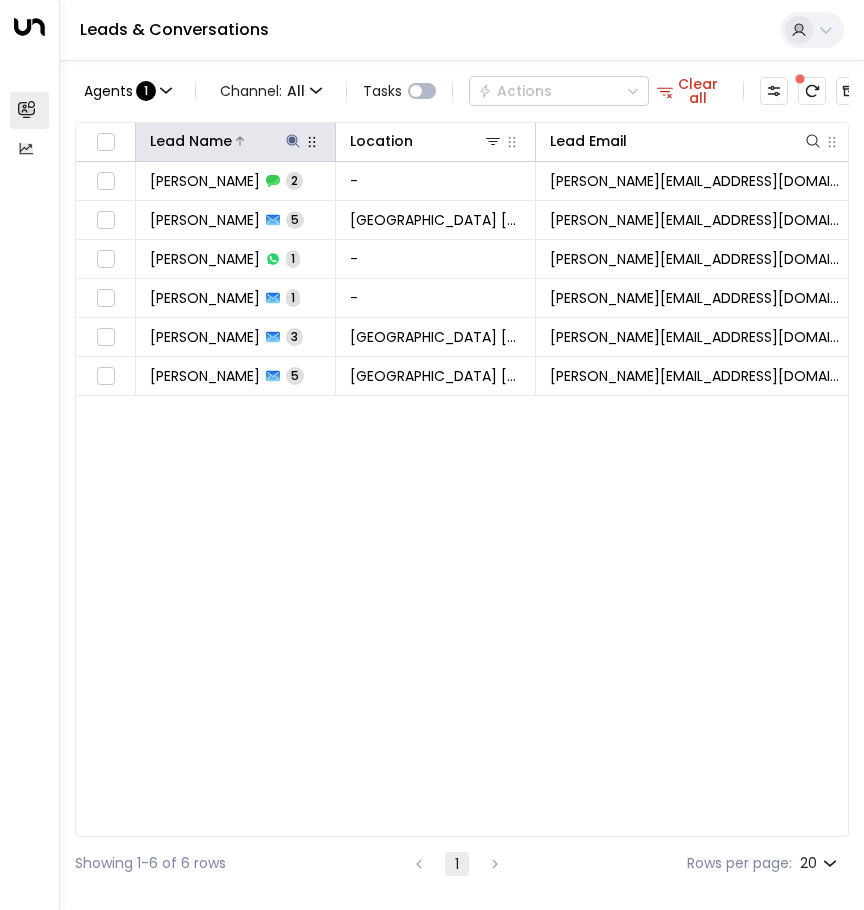 click at bounding box center [293, 141] 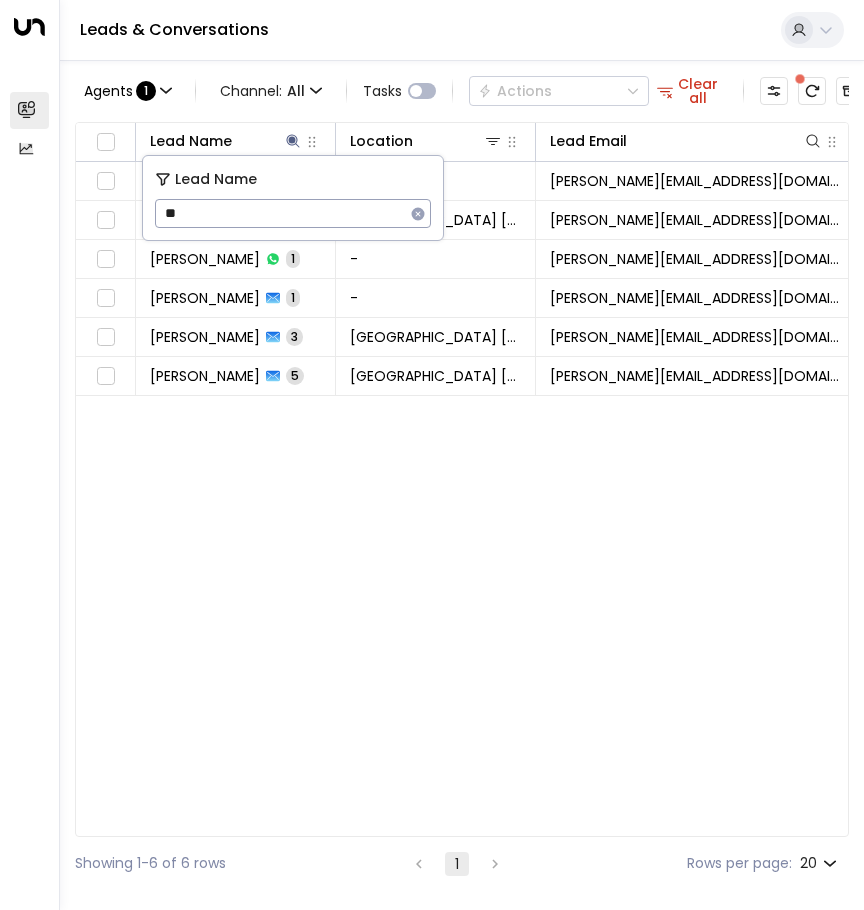type on "*" 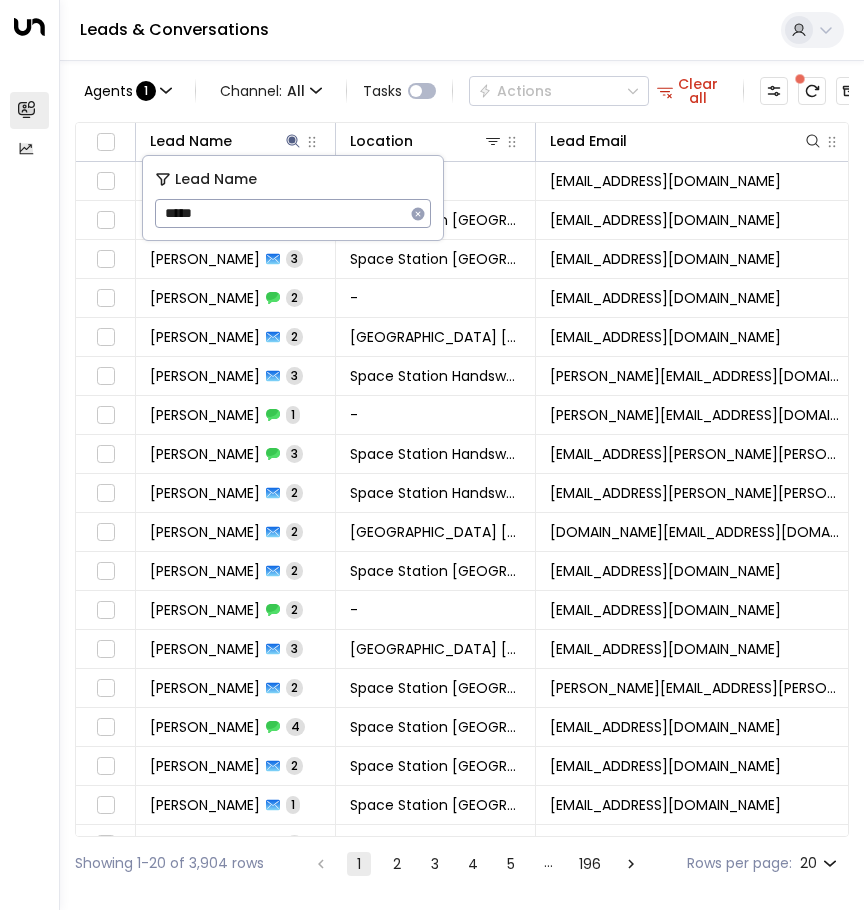 type on "******" 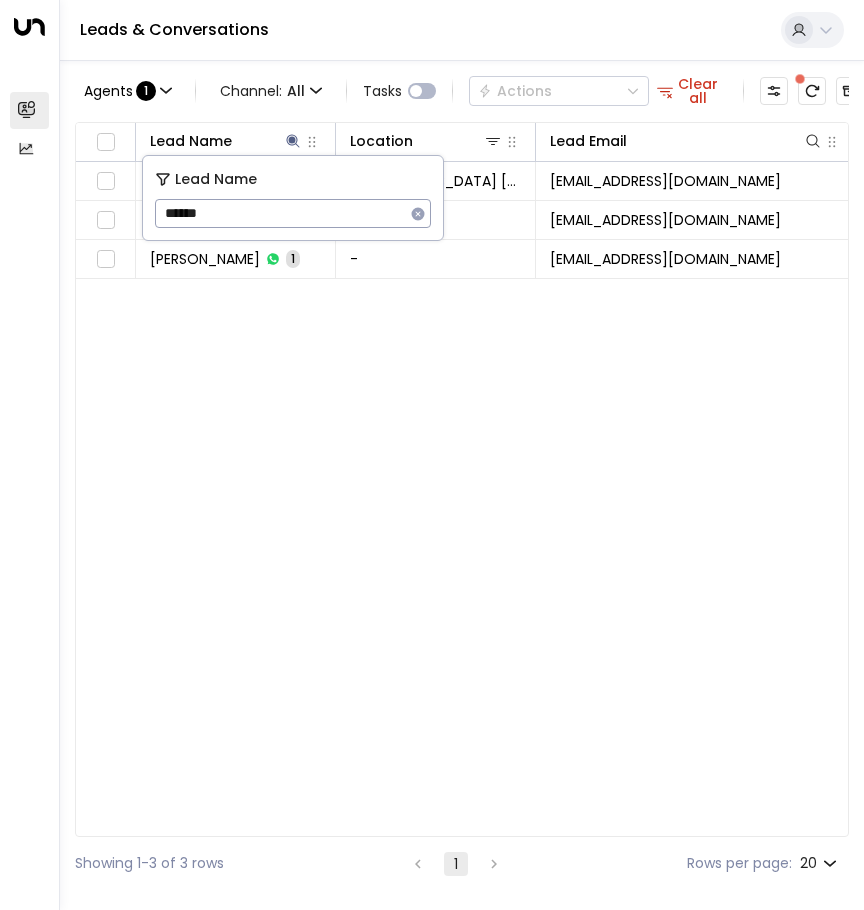 click on "Leads & Conversations" at bounding box center [462, 30] 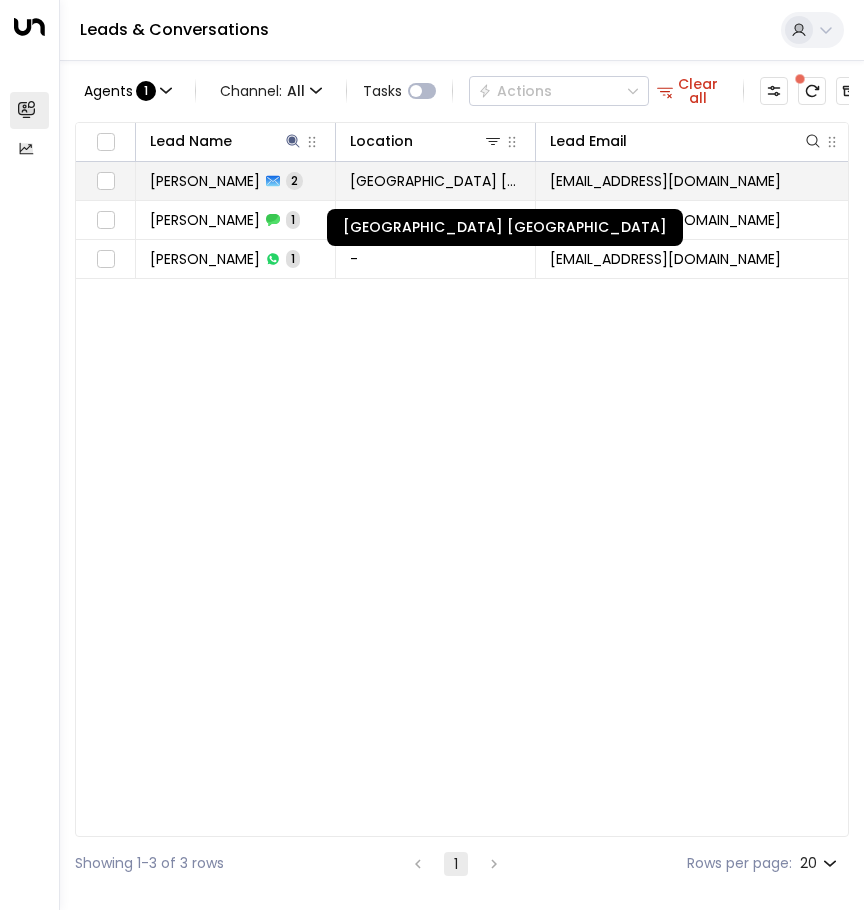 click on "[GEOGRAPHIC_DATA] [GEOGRAPHIC_DATA]" at bounding box center [435, 181] 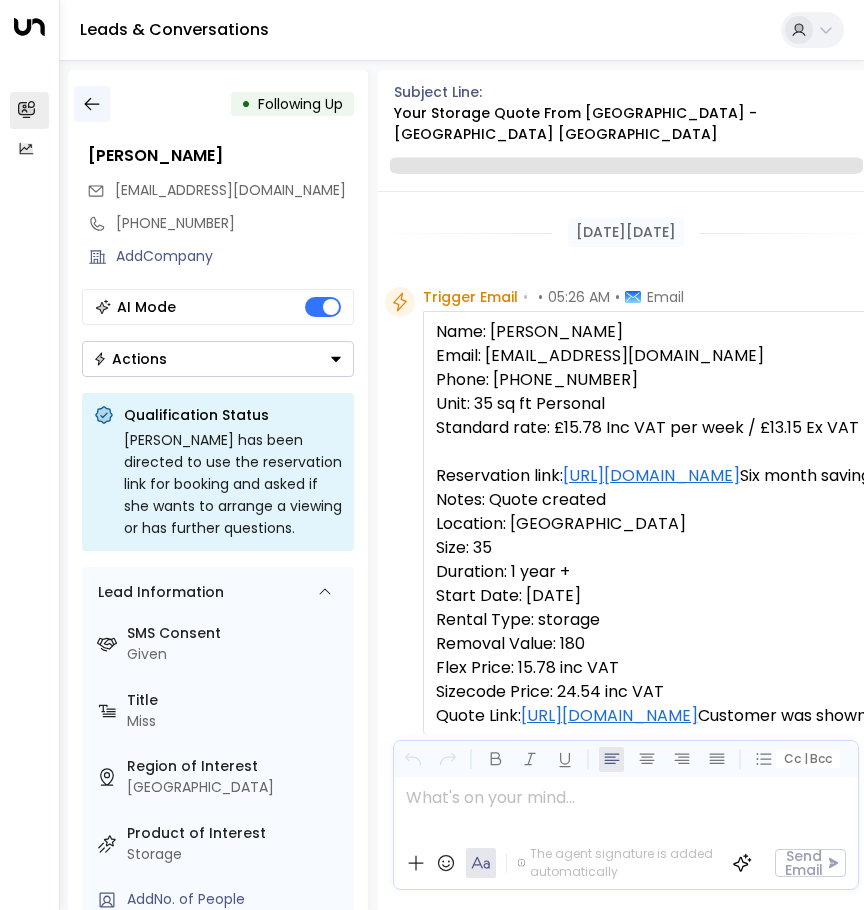 scroll, scrollTop: 1613, scrollLeft: 0, axis: vertical 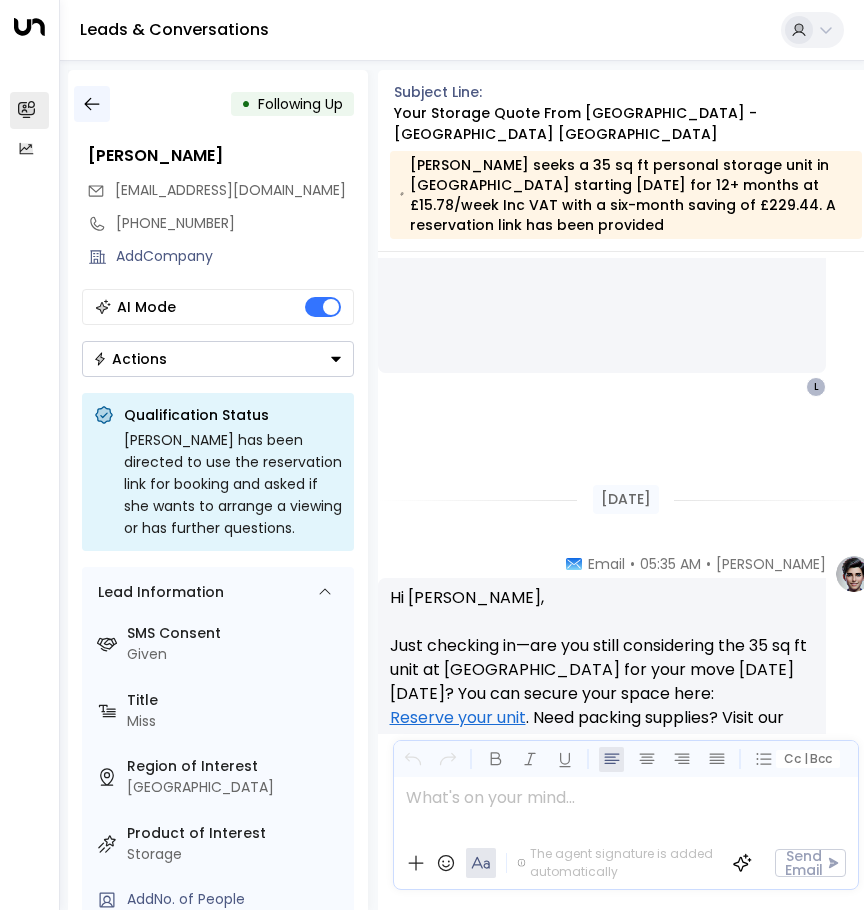 click at bounding box center [92, 104] 